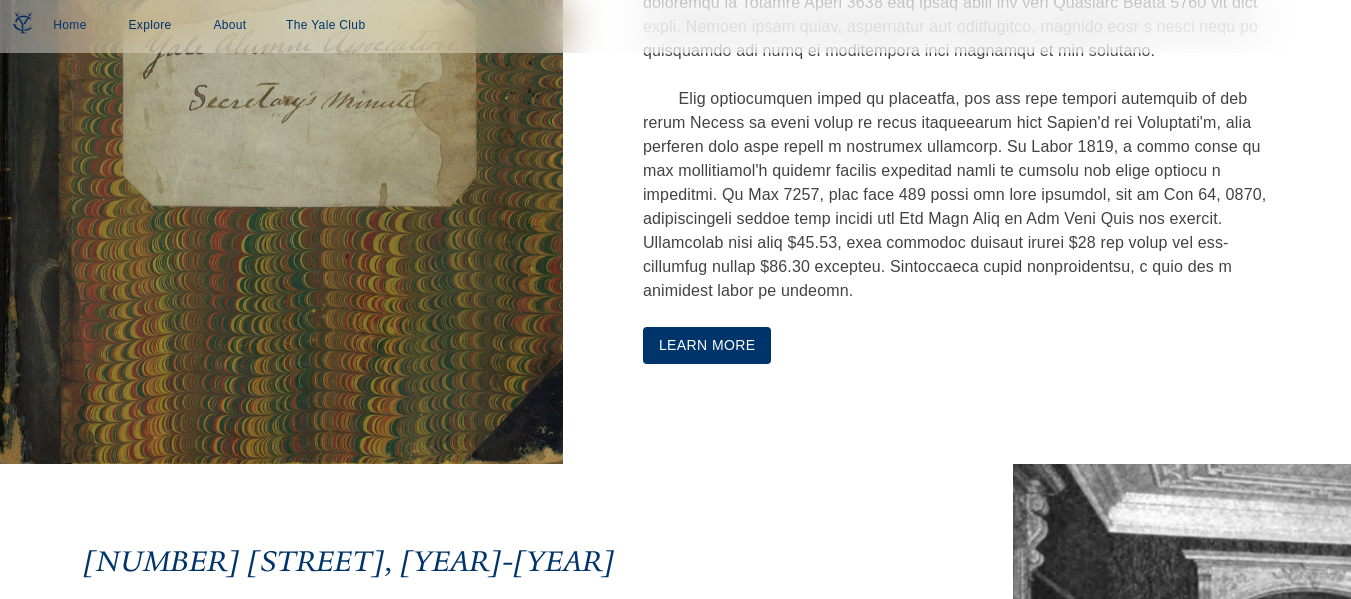 scroll, scrollTop: 840, scrollLeft: 0, axis: vertical 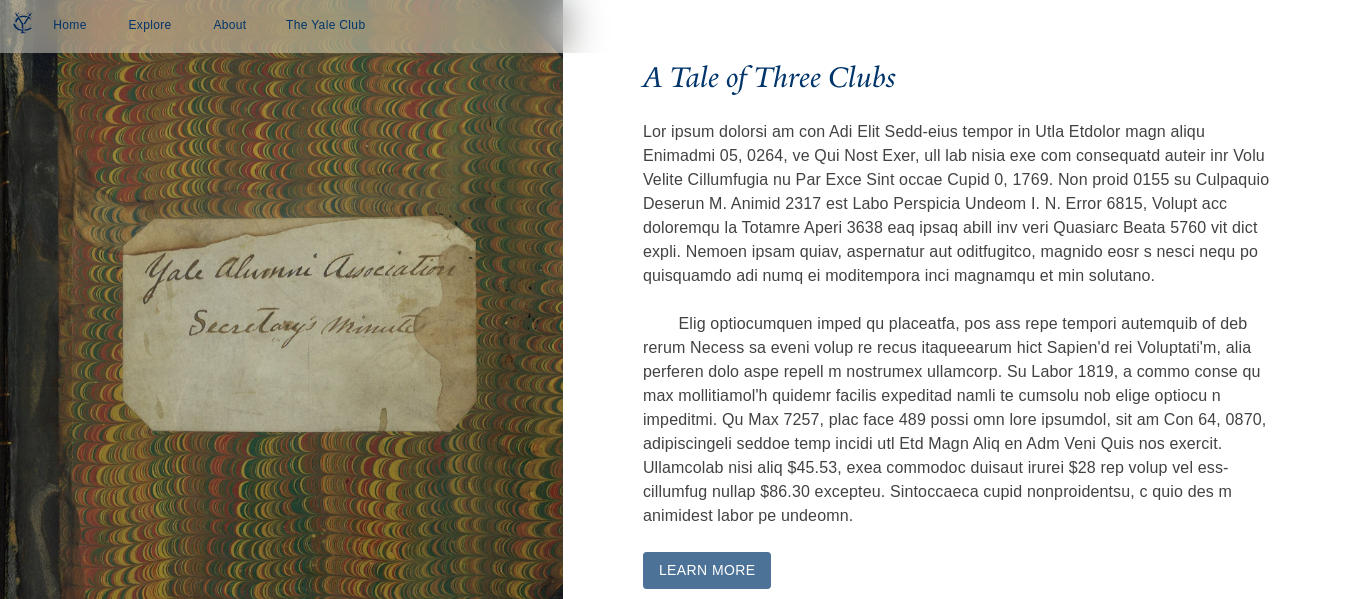 click on "Learn More" at bounding box center (707, 570) 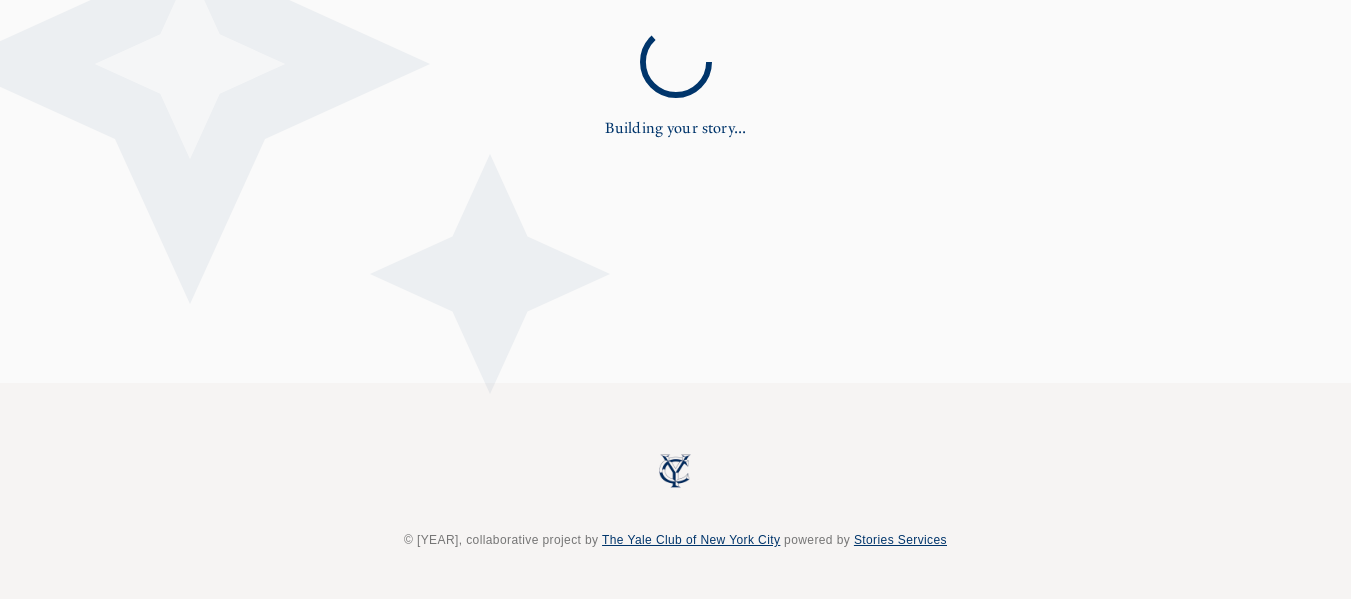 scroll, scrollTop: 0, scrollLeft: 0, axis: both 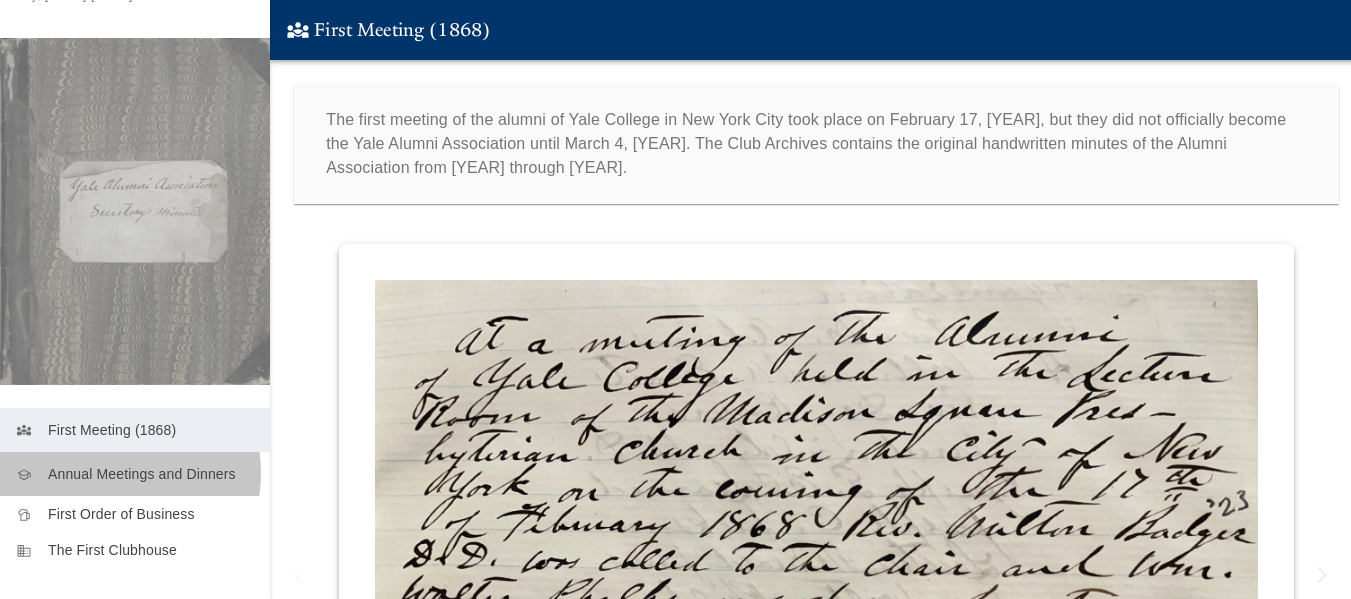 click on "Annual Meetings and Dinners" at bounding box center [151, 474] 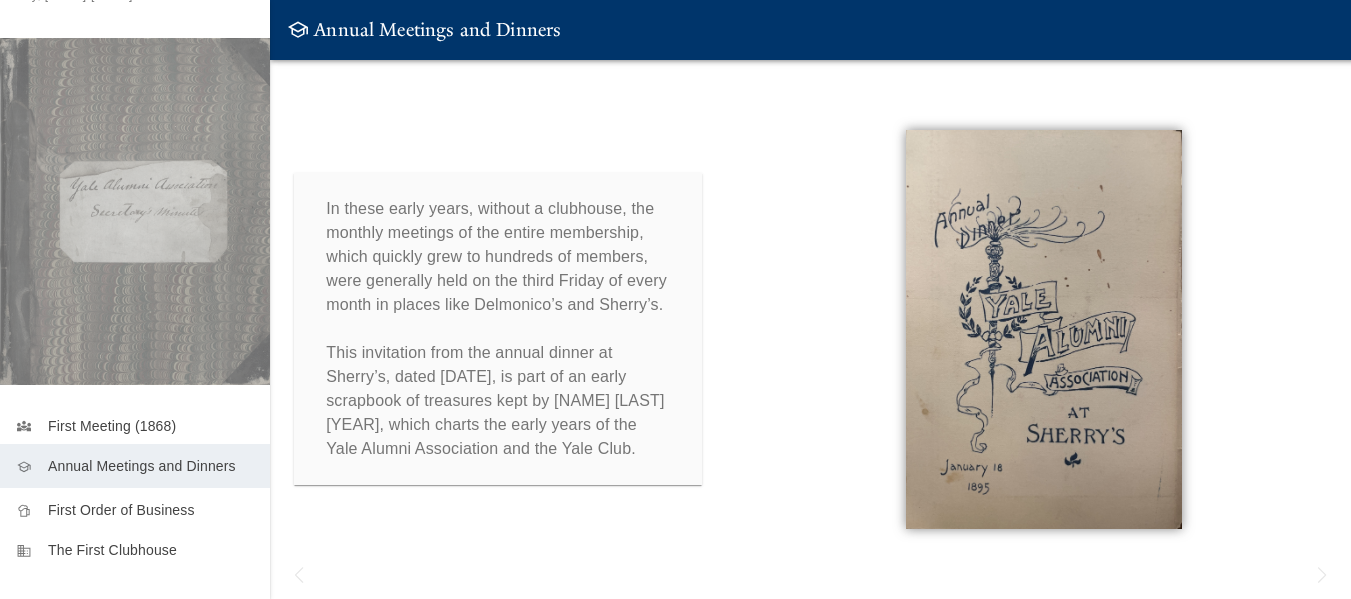 click on "First Order of Business" at bounding box center [151, 510] 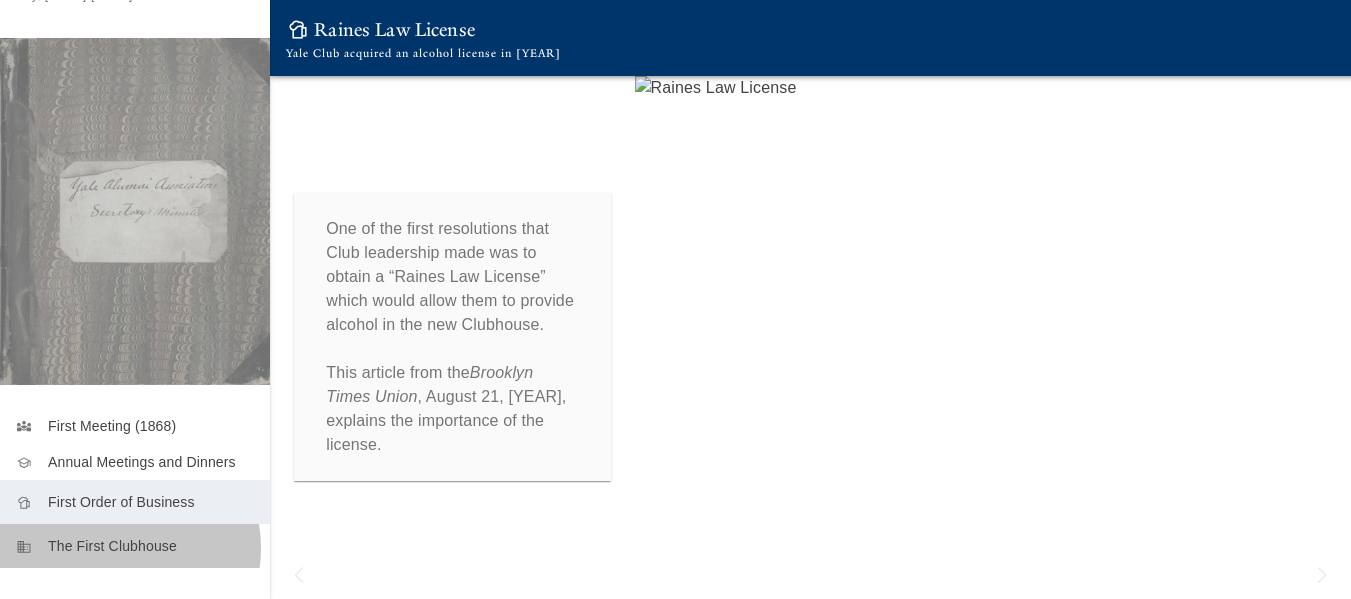 click on "The First Clubhouse" at bounding box center [151, 546] 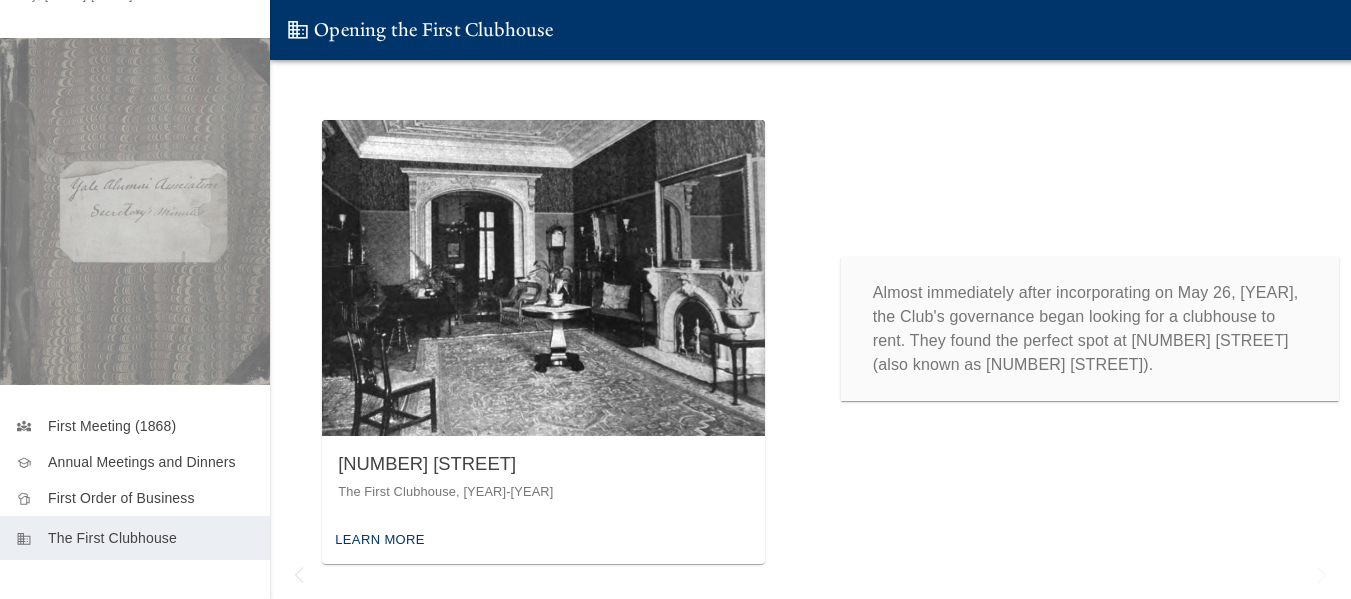 click on "Learn More" at bounding box center [380, 540] 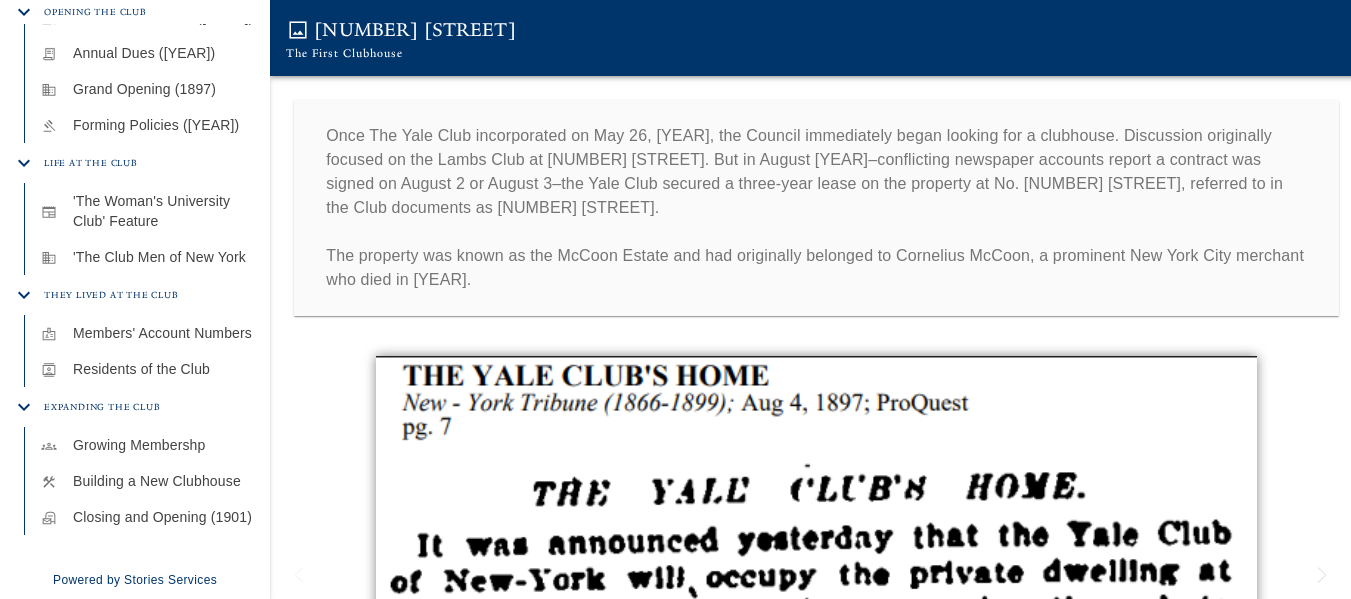 scroll, scrollTop: 699, scrollLeft: 0, axis: vertical 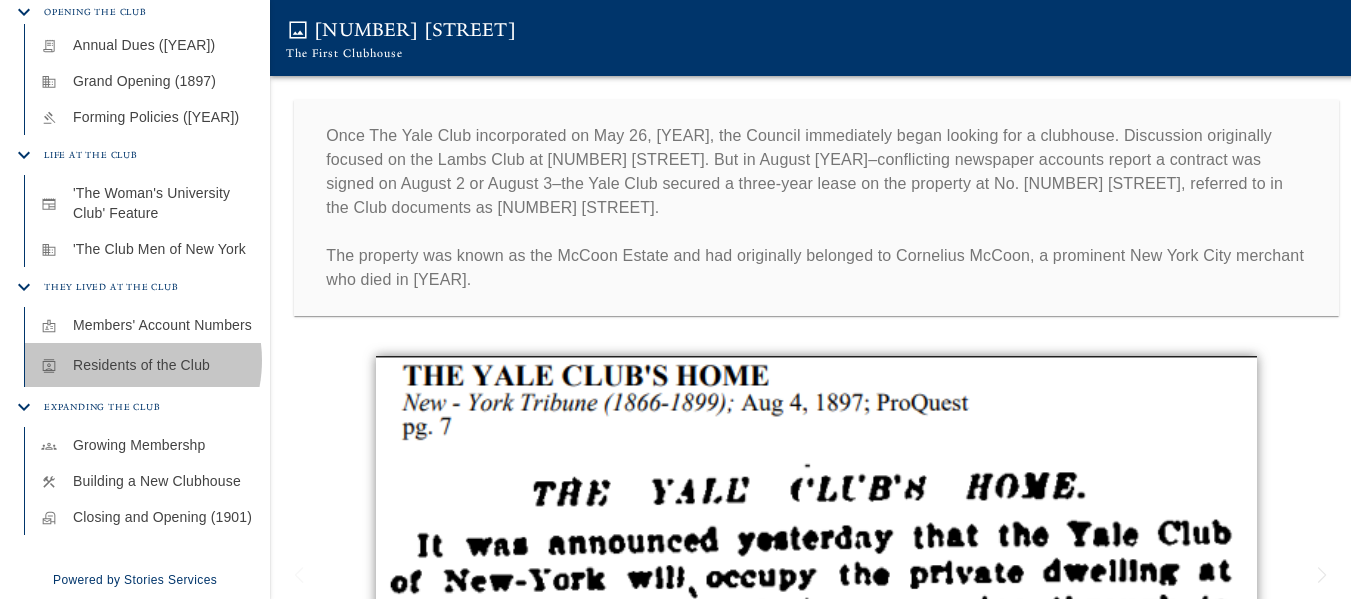 click on "Residents of the Club" at bounding box center [163, 365] 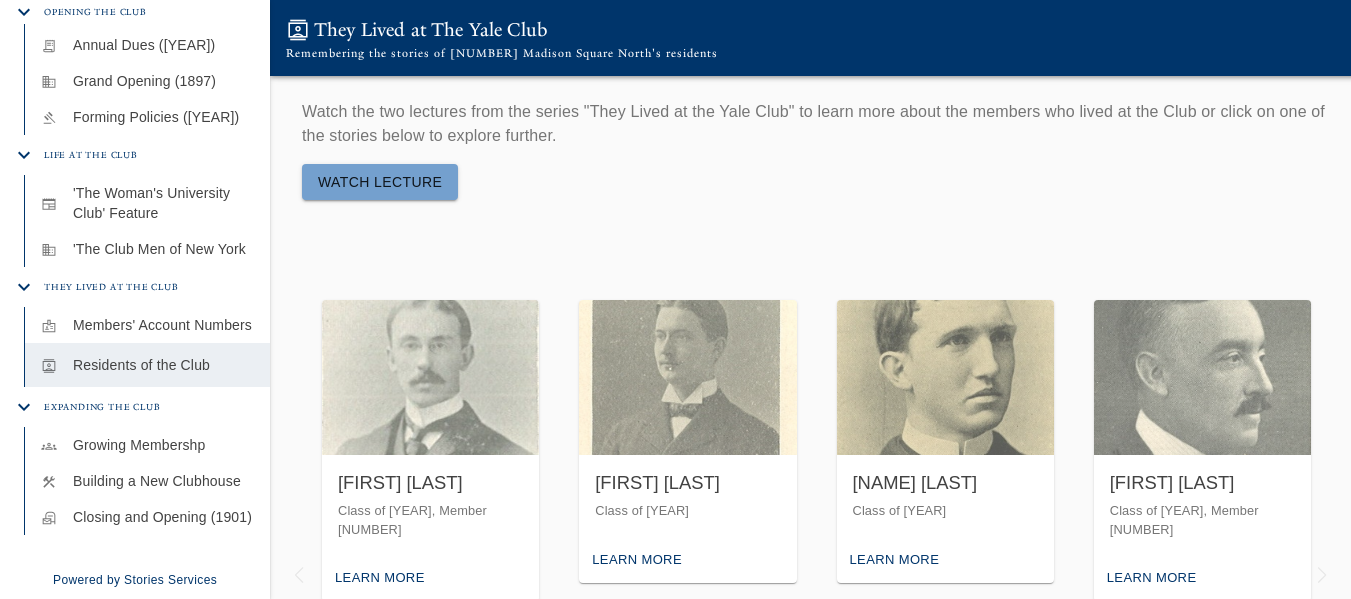 scroll, scrollTop: 691, scrollLeft: 0, axis: vertical 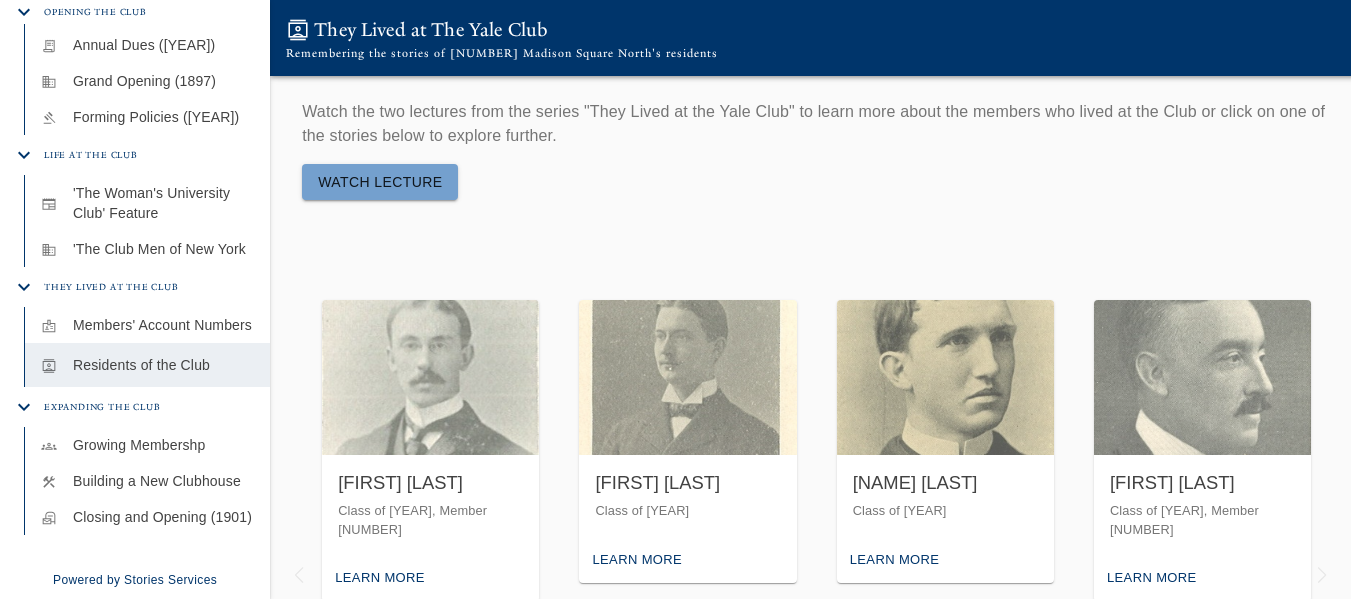 click on "contacts They Lived at The Yale Club Remembering the stories of [NUMBER] [STREET]'s residents" at bounding box center [816, 38] 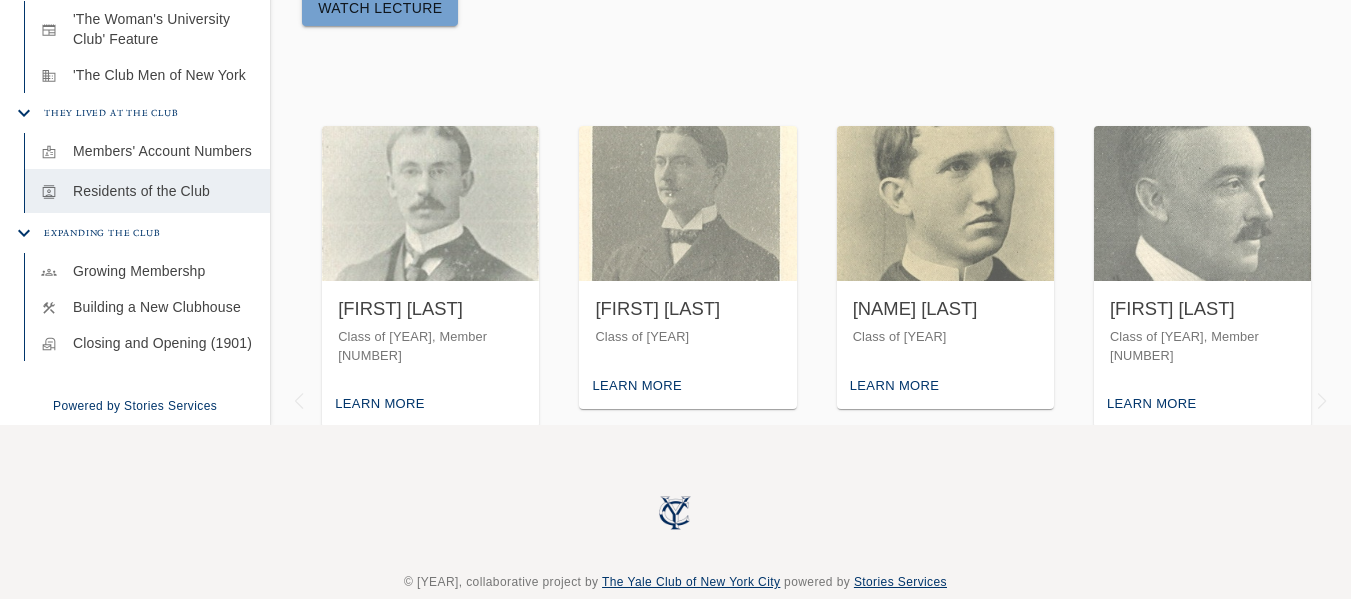 scroll, scrollTop: 178, scrollLeft: 0, axis: vertical 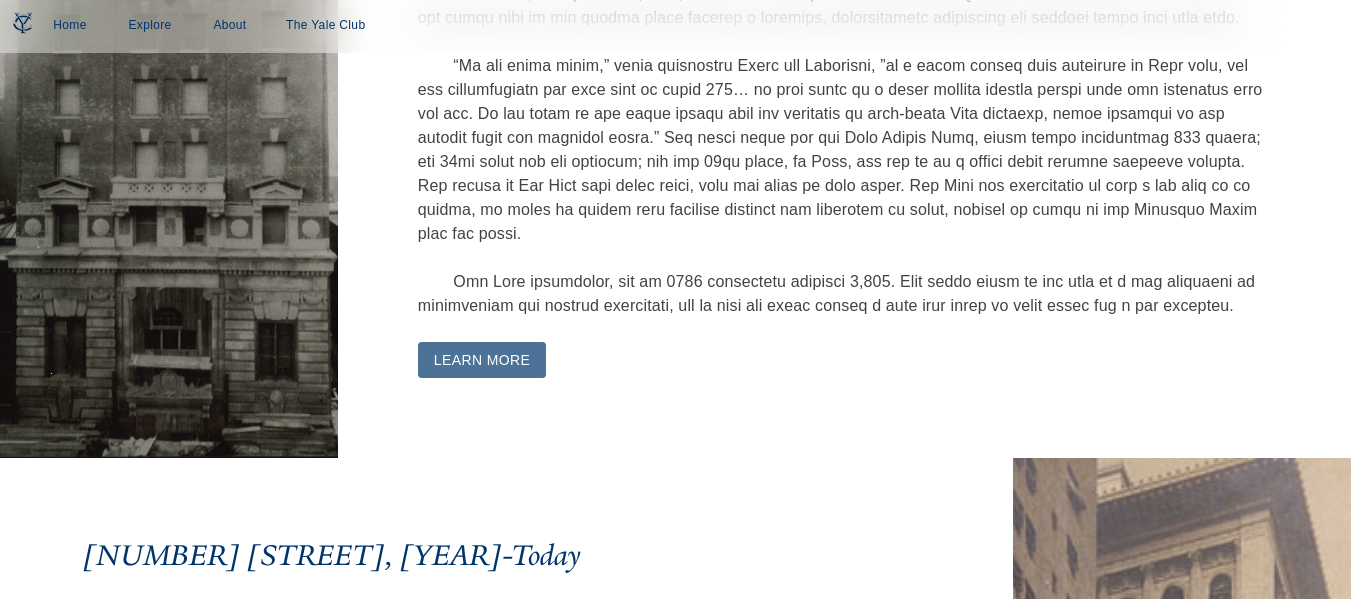 click on "Learn More" at bounding box center [482, 360] 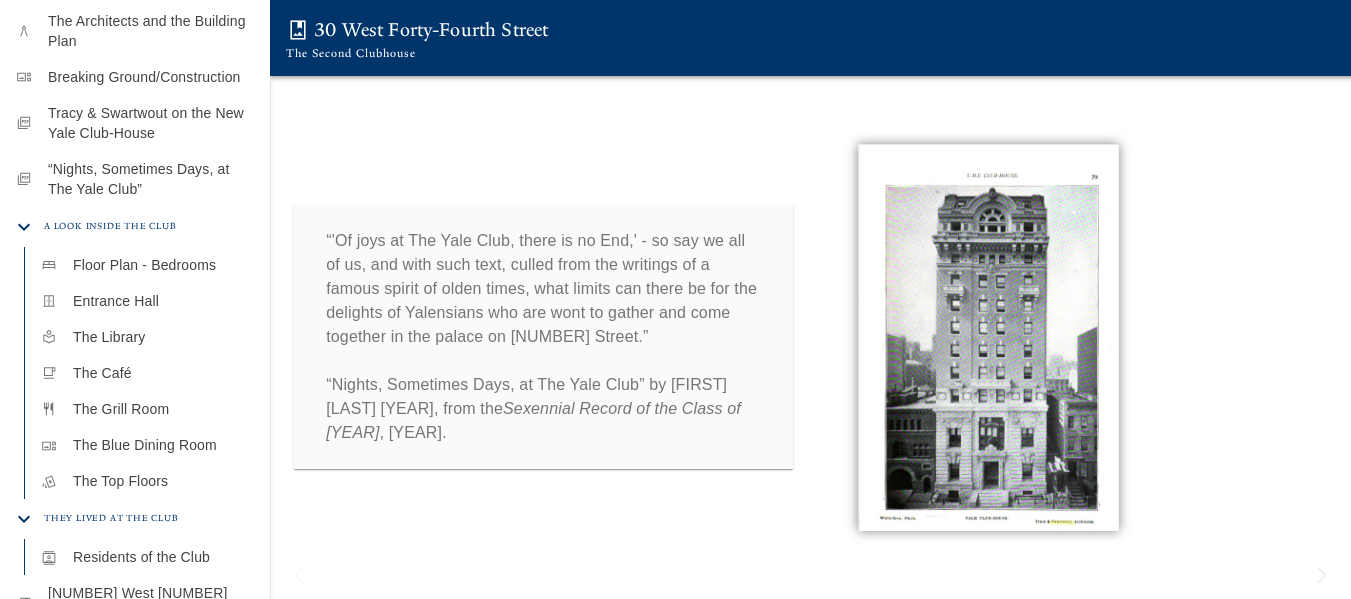 scroll, scrollTop: 544, scrollLeft: 0, axis: vertical 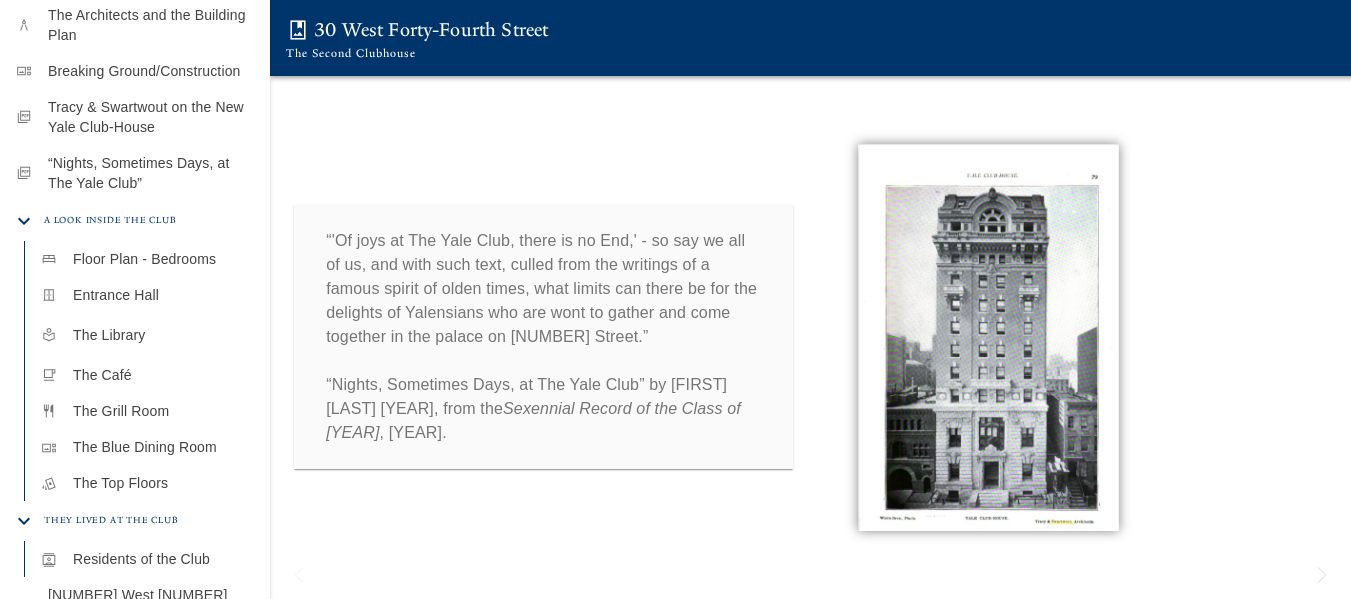 click on "The Library" at bounding box center [163, 335] 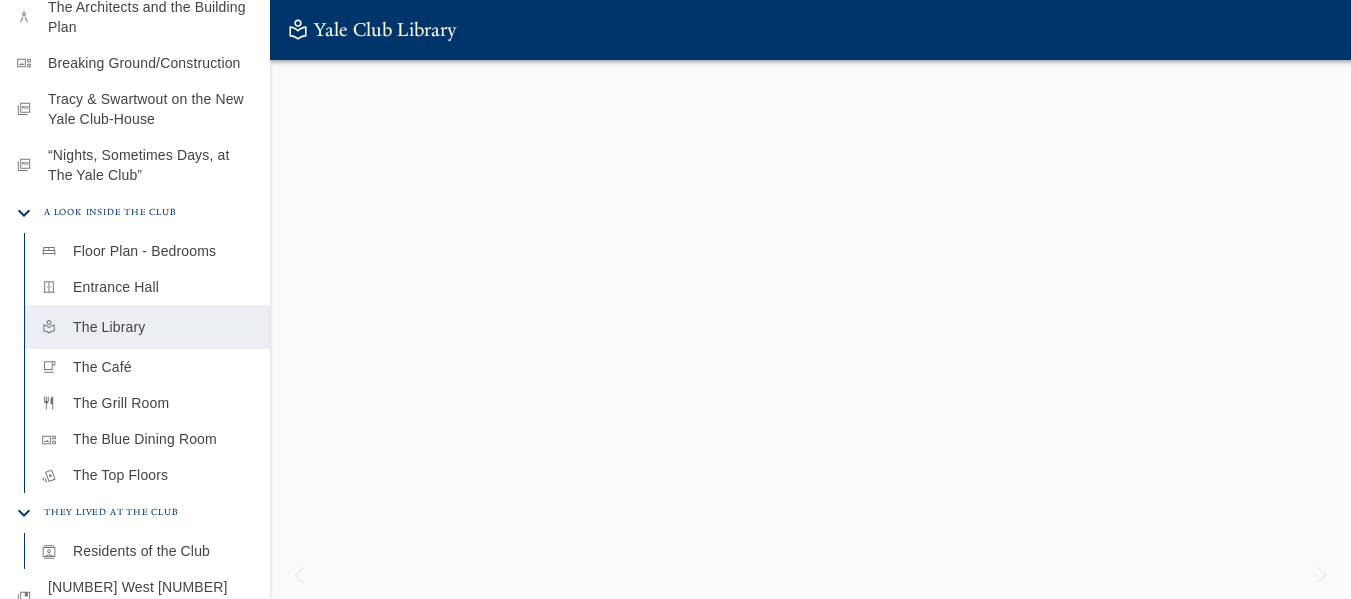 scroll, scrollTop: 536, scrollLeft: 0, axis: vertical 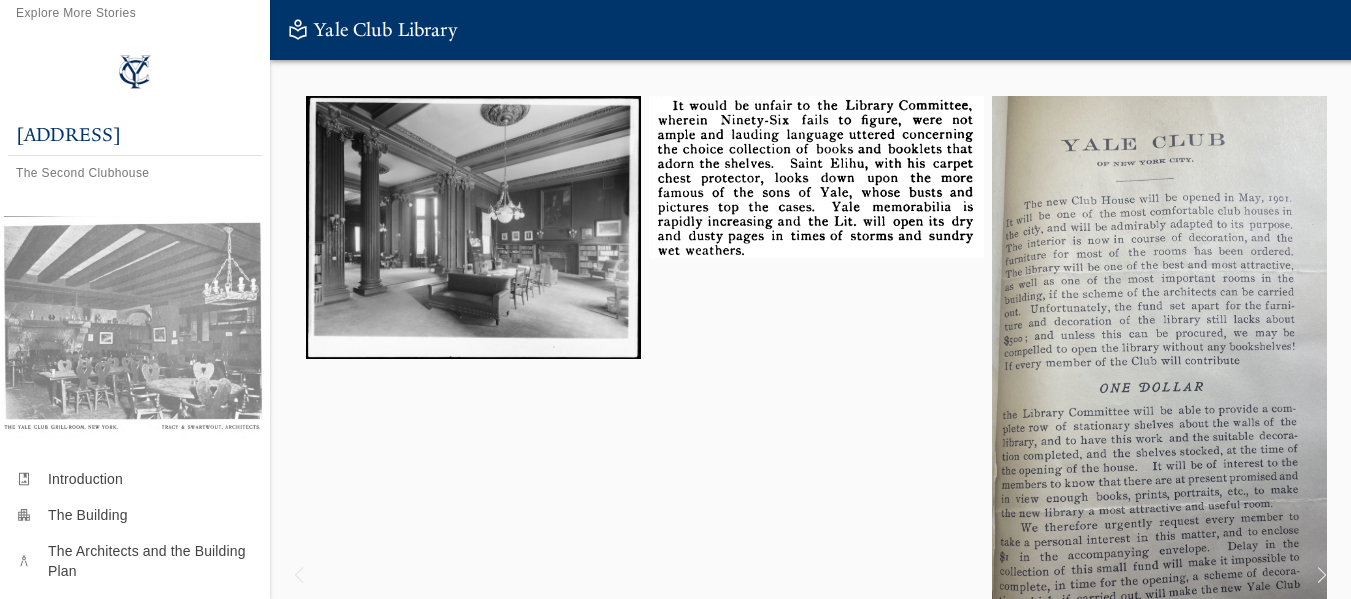 click at bounding box center (473, 227) 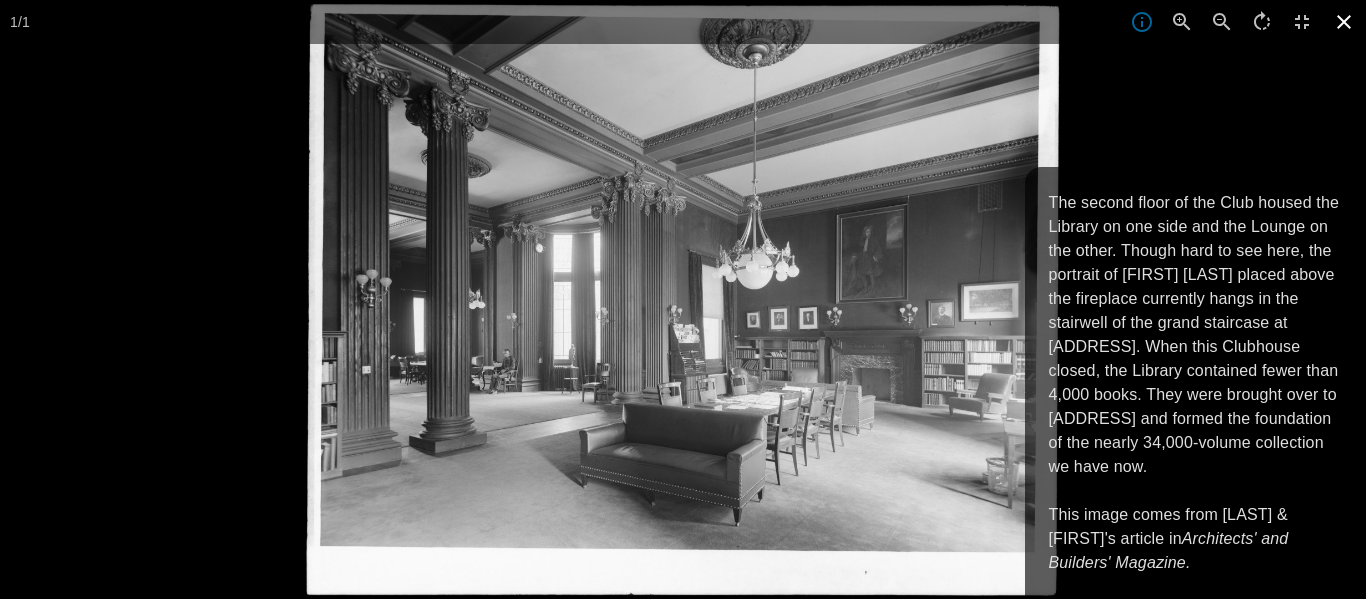 click 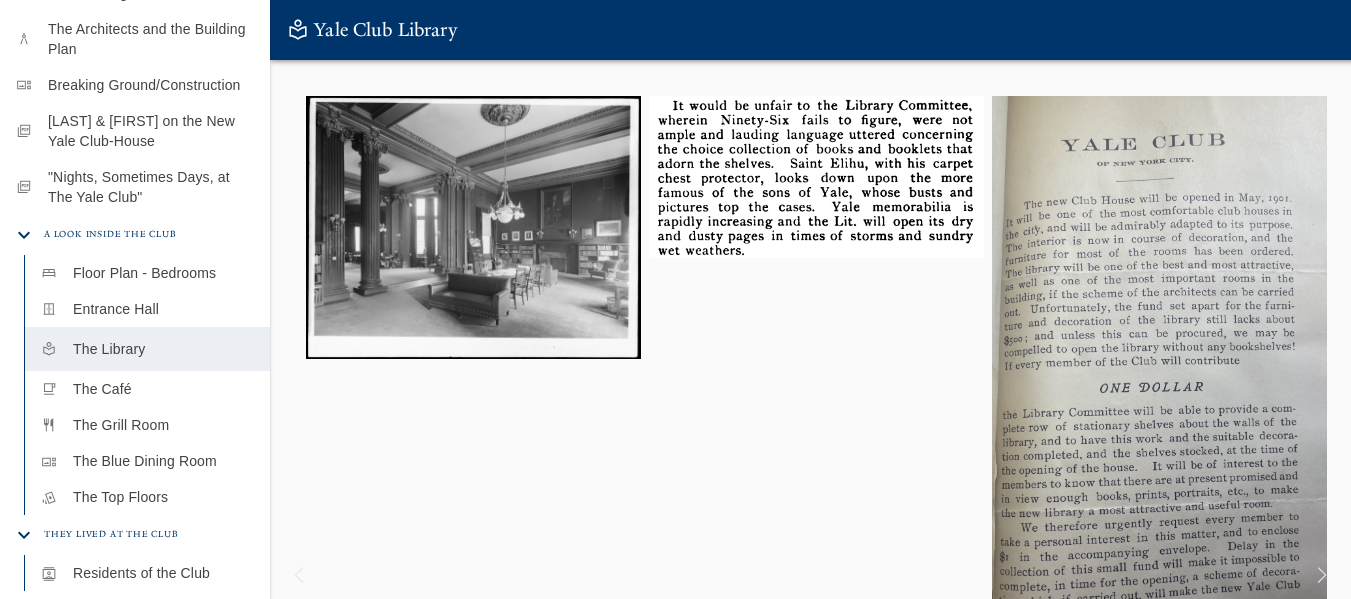 scroll, scrollTop: 569, scrollLeft: 0, axis: vertical 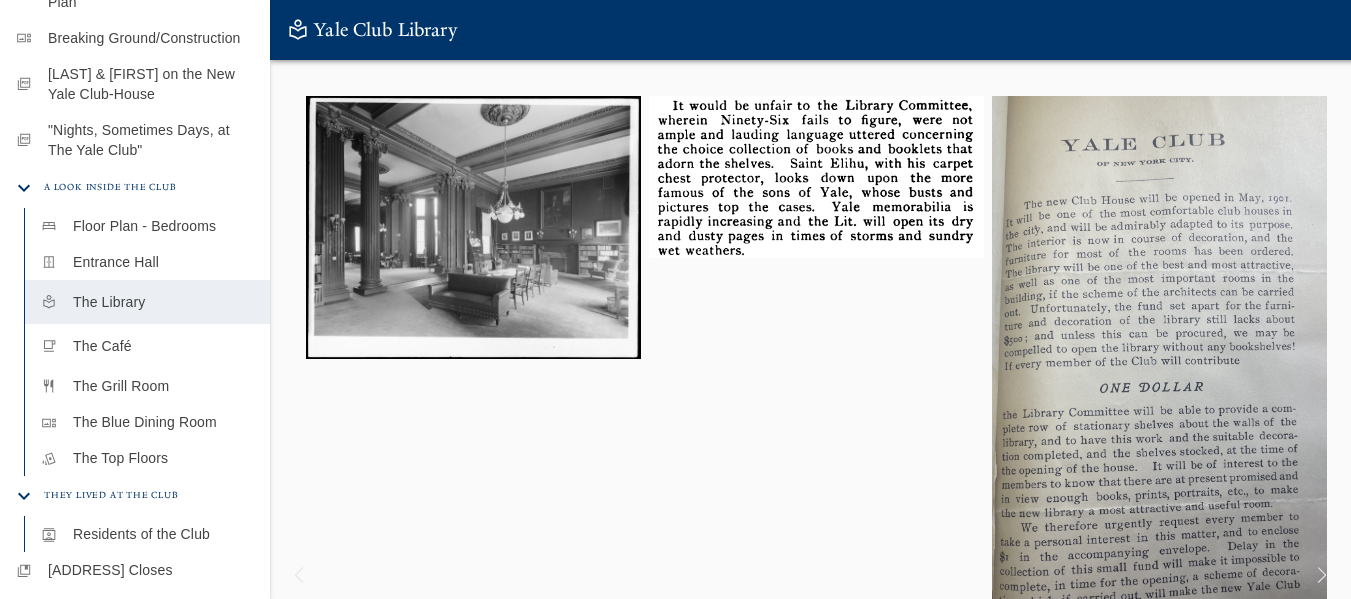 click on "The Café" at bounding box center [163, 346] 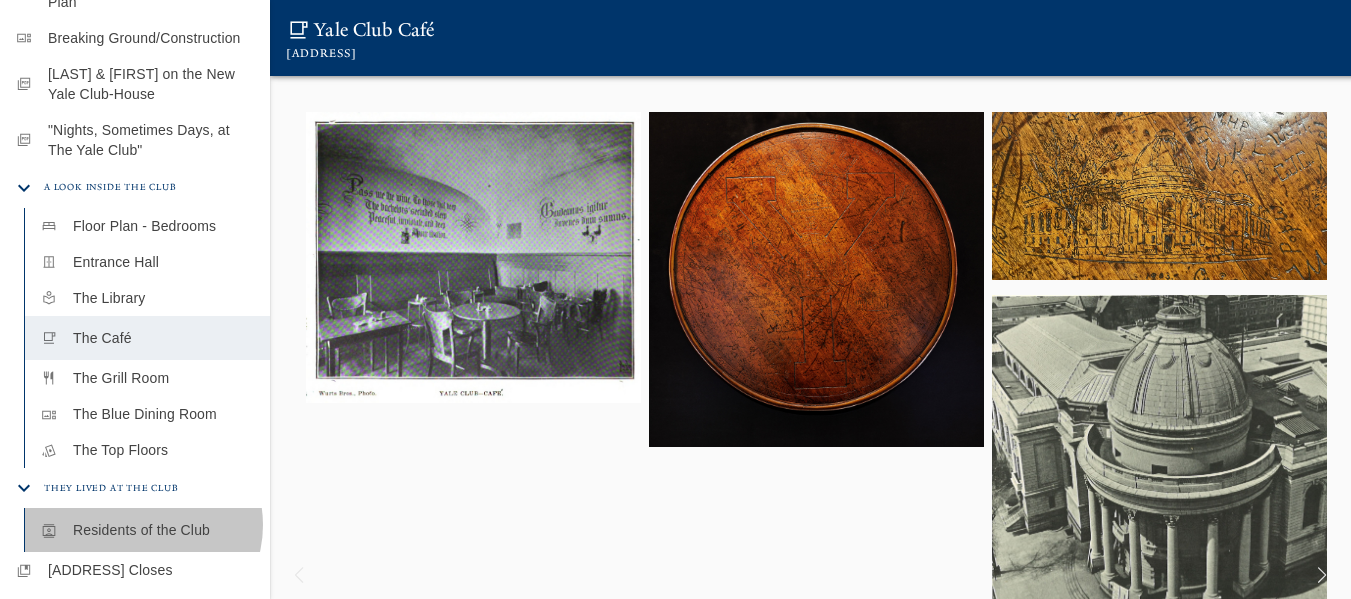 click on "Residents of the Club" at bounding box center (163, 530) 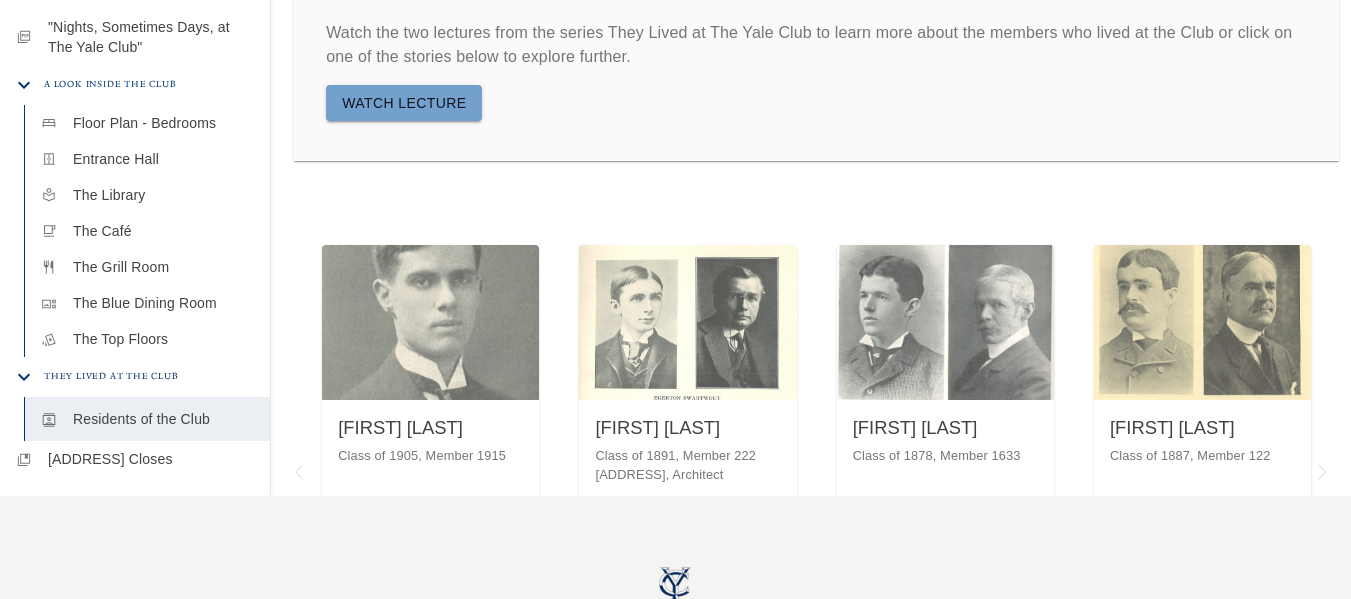 scroll, scrollTop: 177, scrollLeft: 0, axis: vertical 